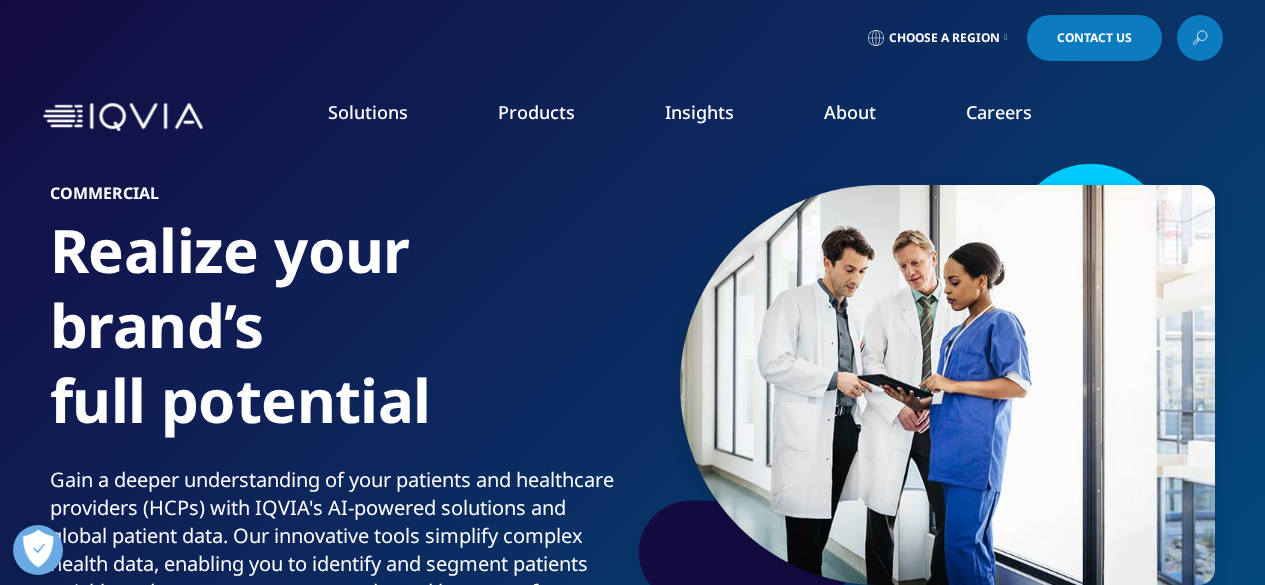 scroll, scrollTop: 0, scrollLeft: 0, axis: both 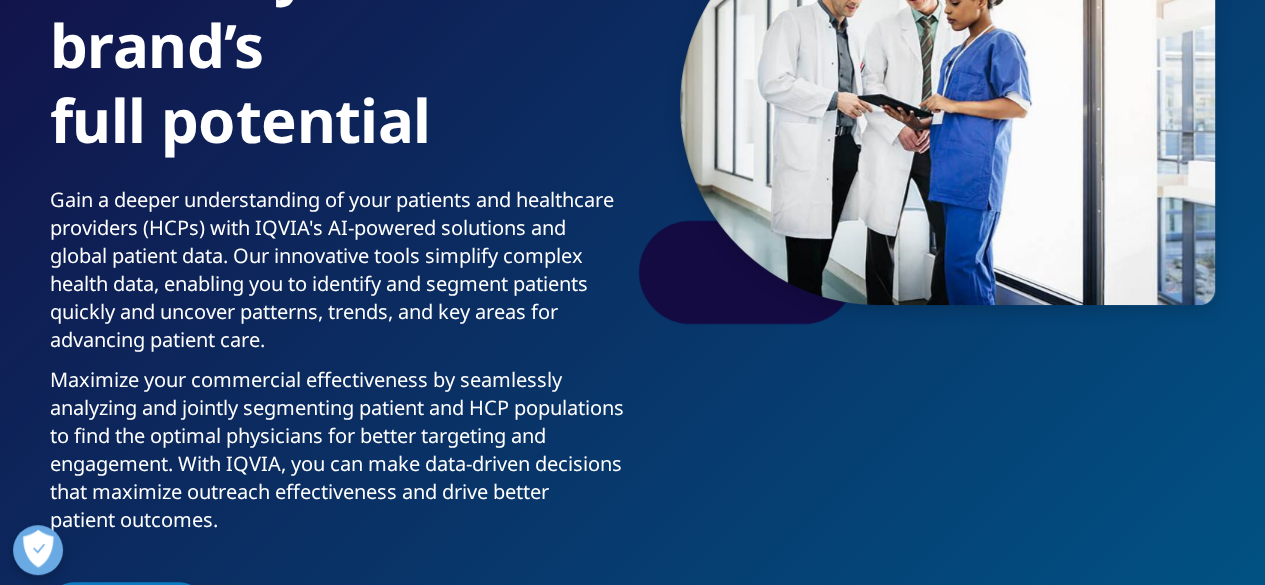 click on "Maximize your commercial effectiveness by seamlessly analyzing and jointly segmenting patient and HCP populations to find the optimal physicians for better targeting and engagement. With IQVIA, you can make data-driven decisions that maximize outreach effectiveness and drive better patient outcomes." at bounding box center [337, 456] 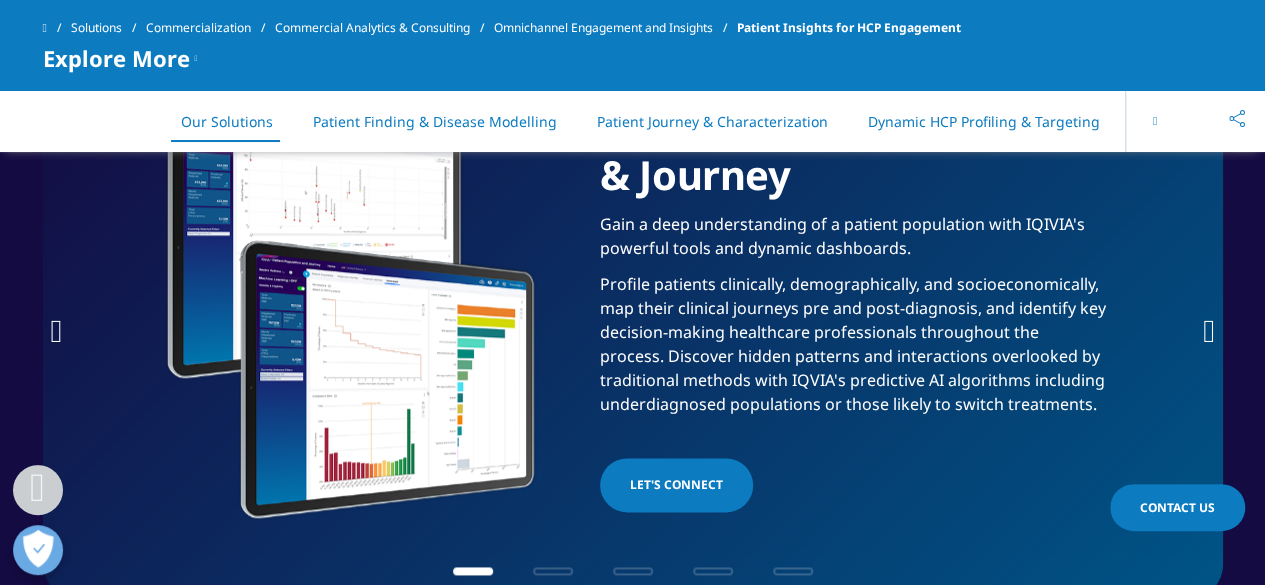 scroll, scrollTop: 1000, scrollLeft: 0, axis: vertical 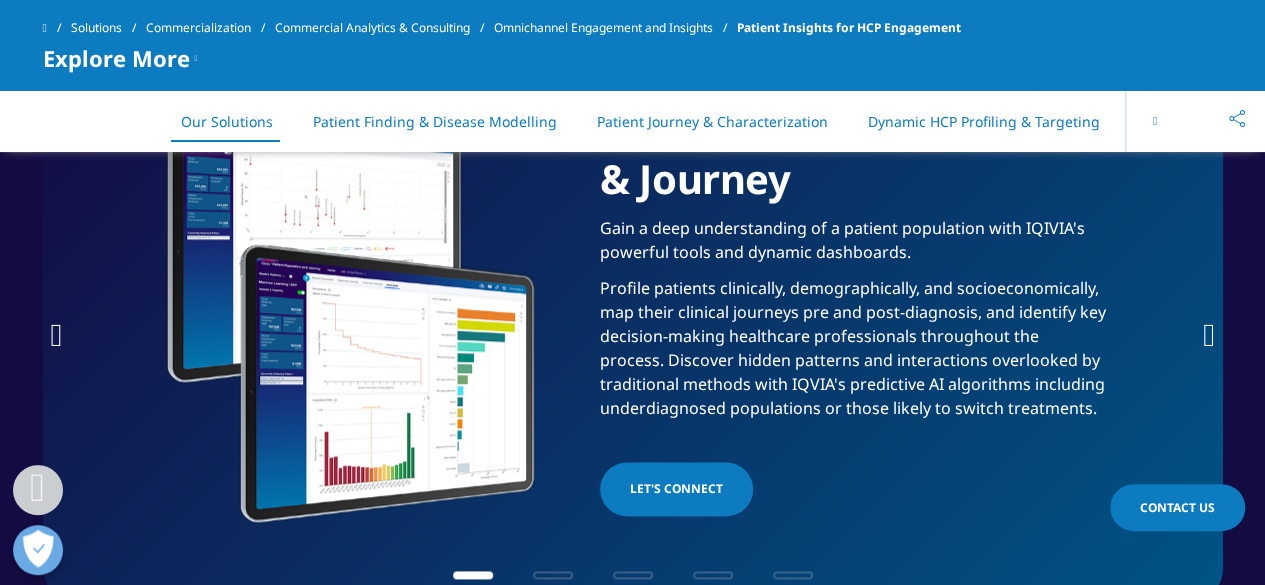click on "Profile patients clinically, demographically, and socioeconomically, map their clinical journeys pre and post-diagnosis, and identify key decision-making healthcare professionals throughout the process. Discover hidden patterns and interactions overlooked by traditional methods with IQVIA's predictive AI algorithms including underdiagnosed populations or those likely to switch treatments." at bounding box center [857, 354] 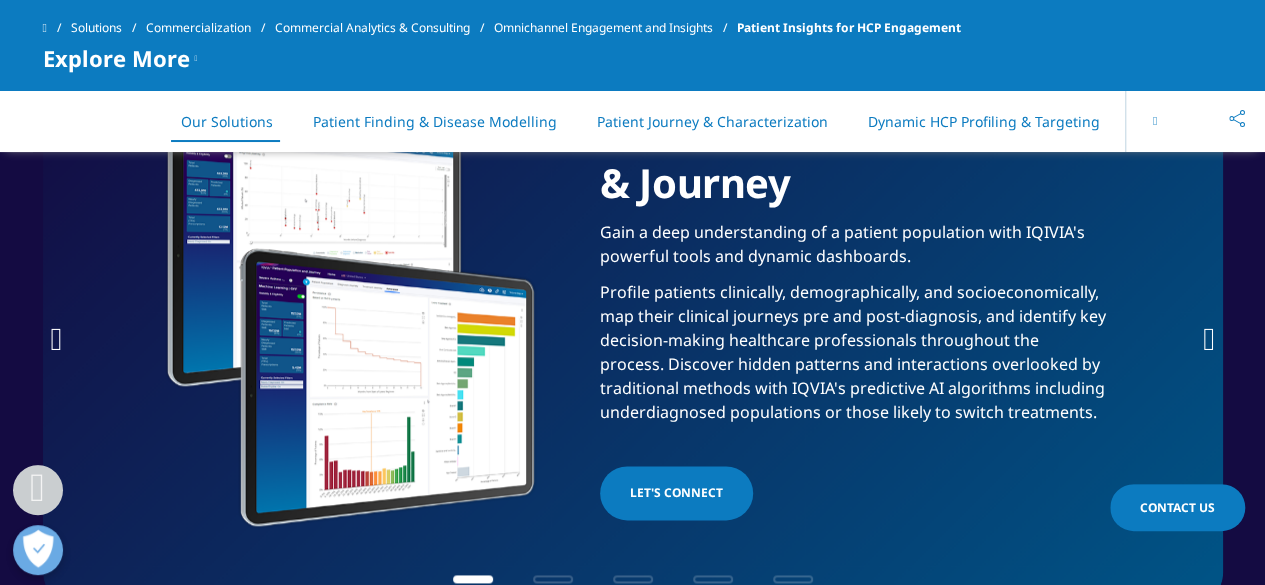 scroll, scrollTop: 1000, scrollLeft: 0, axis: vertical 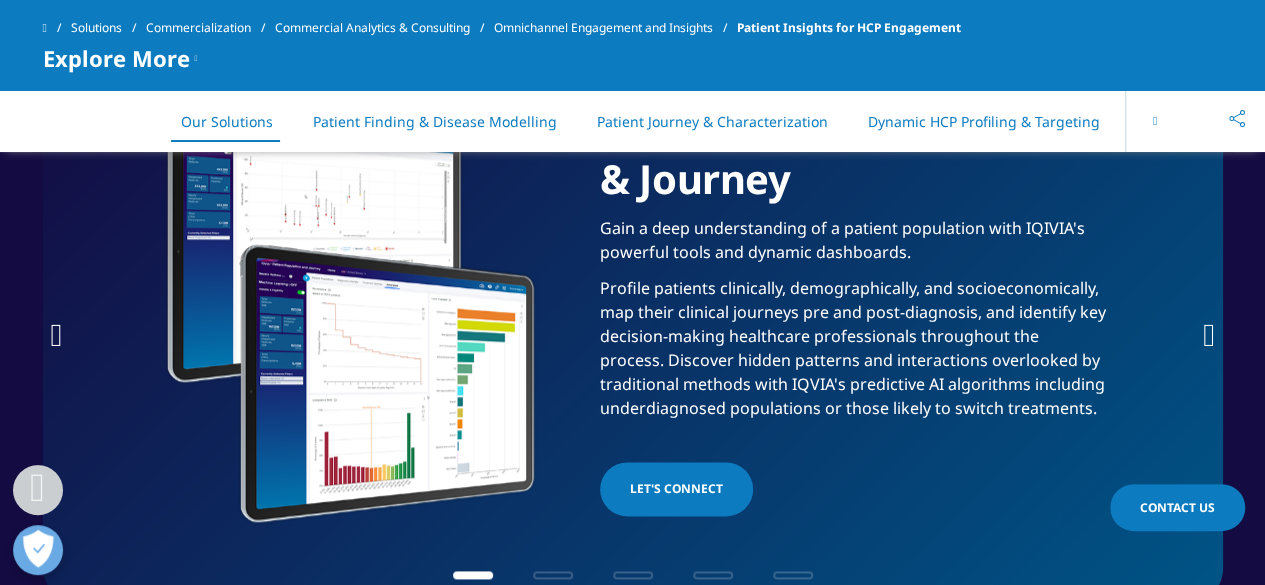 click at bounding box center (1209, 335) 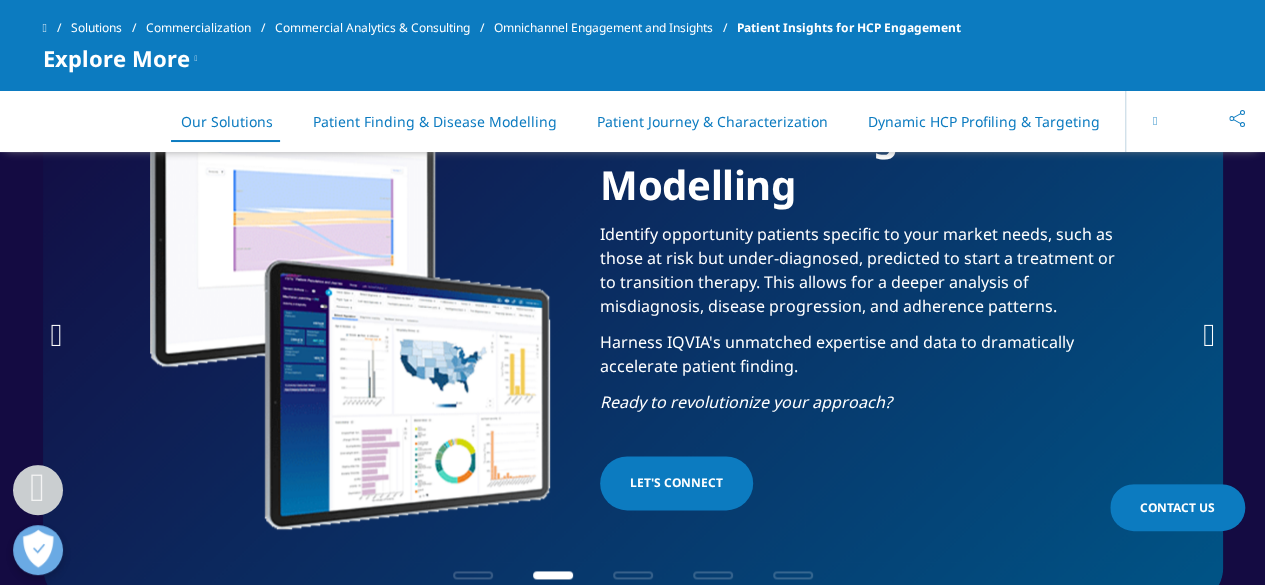 click at bounding box center (1209, 335) 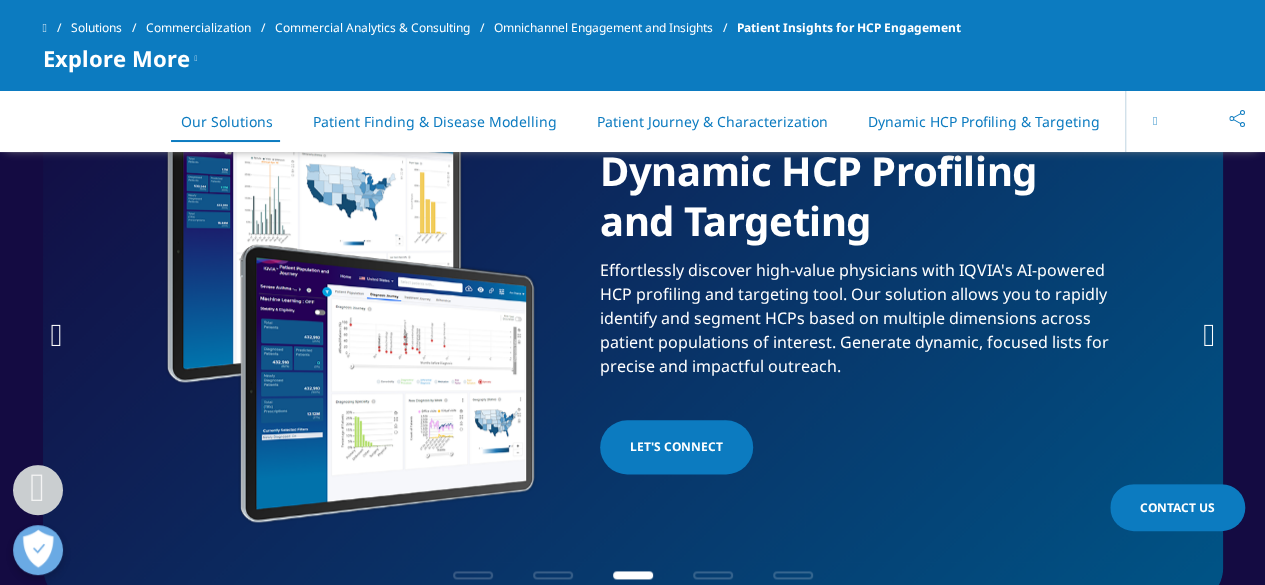 scroll, scrollTop: 1040, scrollLeft: 0, axis: vertical 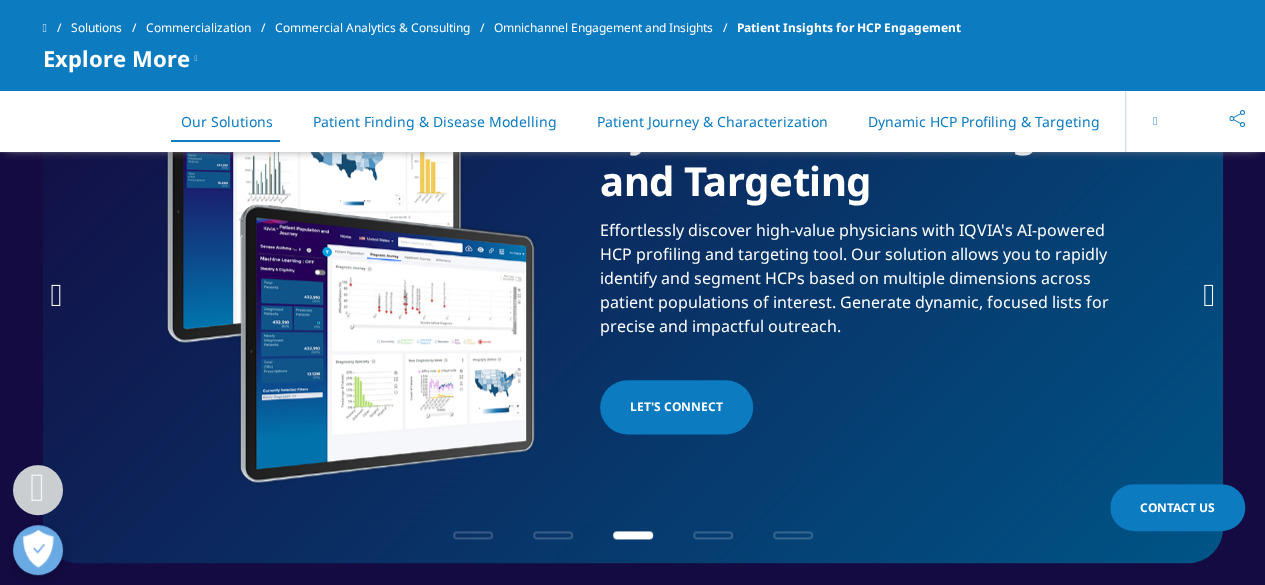 click at bounding box center [1209, 295] 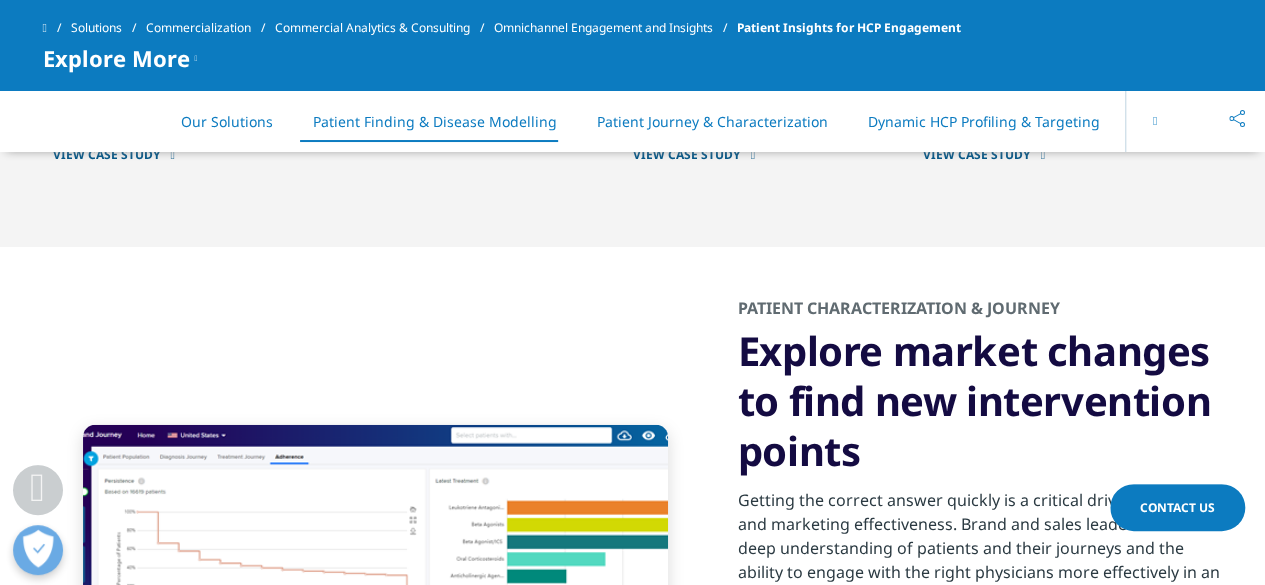 scroll, scrollTop: 2840, scrollLeft: 0, axis: vertical 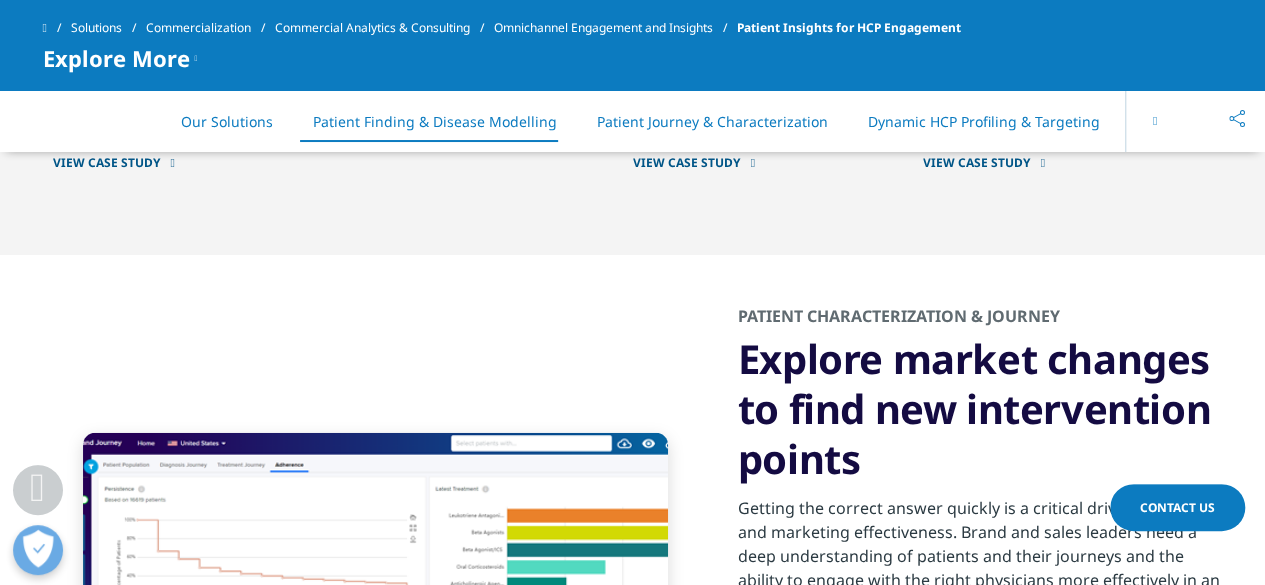 click on "Patient Journey & Characterization" at bounding box center [712, 121] 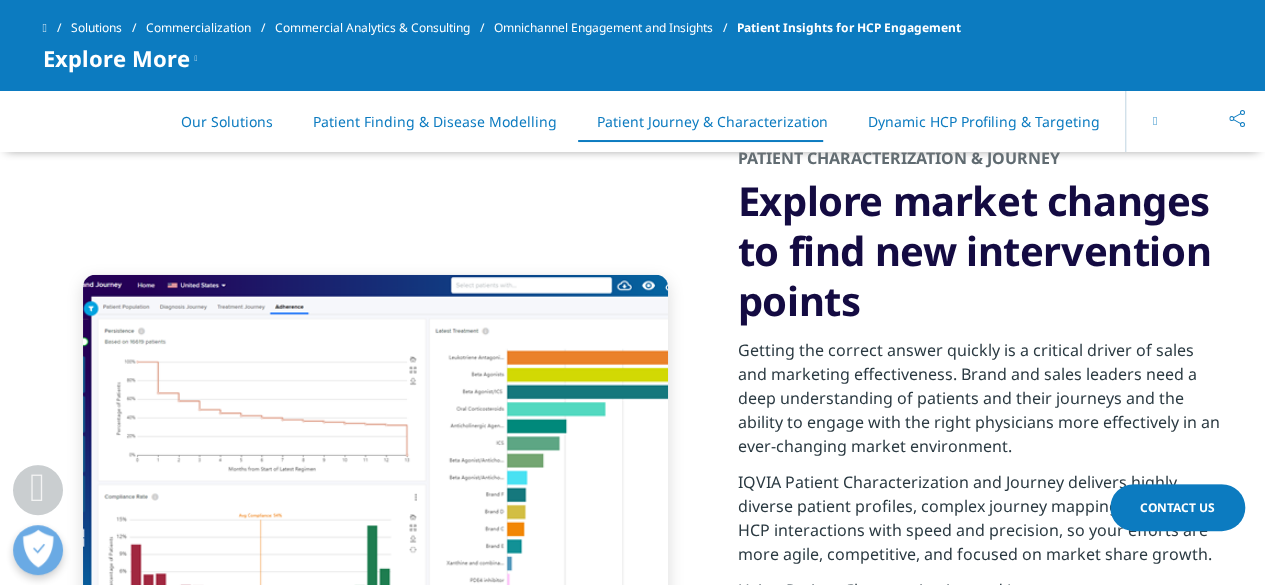 scroll, scrollTop: 3006, scrollLeft: 0, axis: vertical 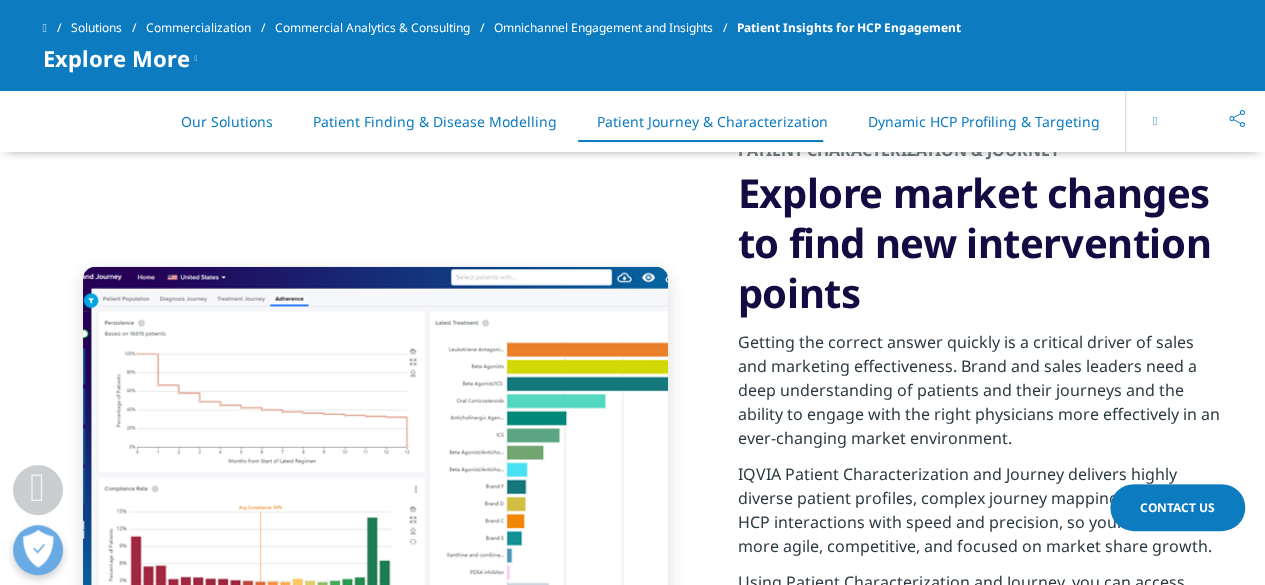 click on "Dynamic HCP Profiling & Targeting" at bounding box center [984, 121] 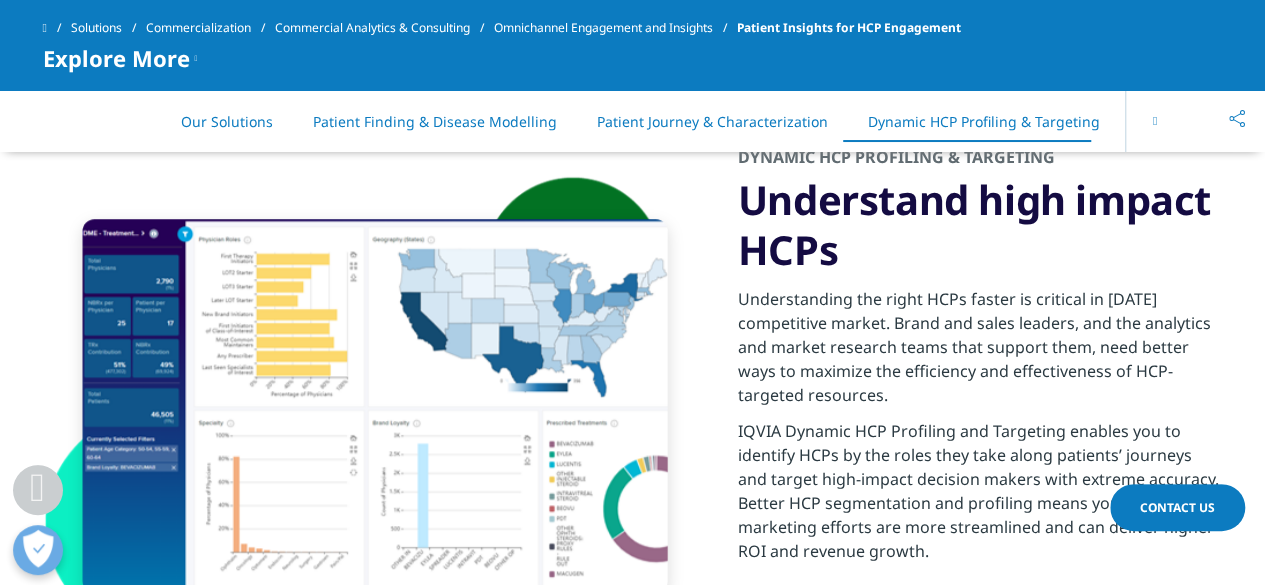 scroll, scrollTop: 4412, scrollLeft: 0, axis: vertical 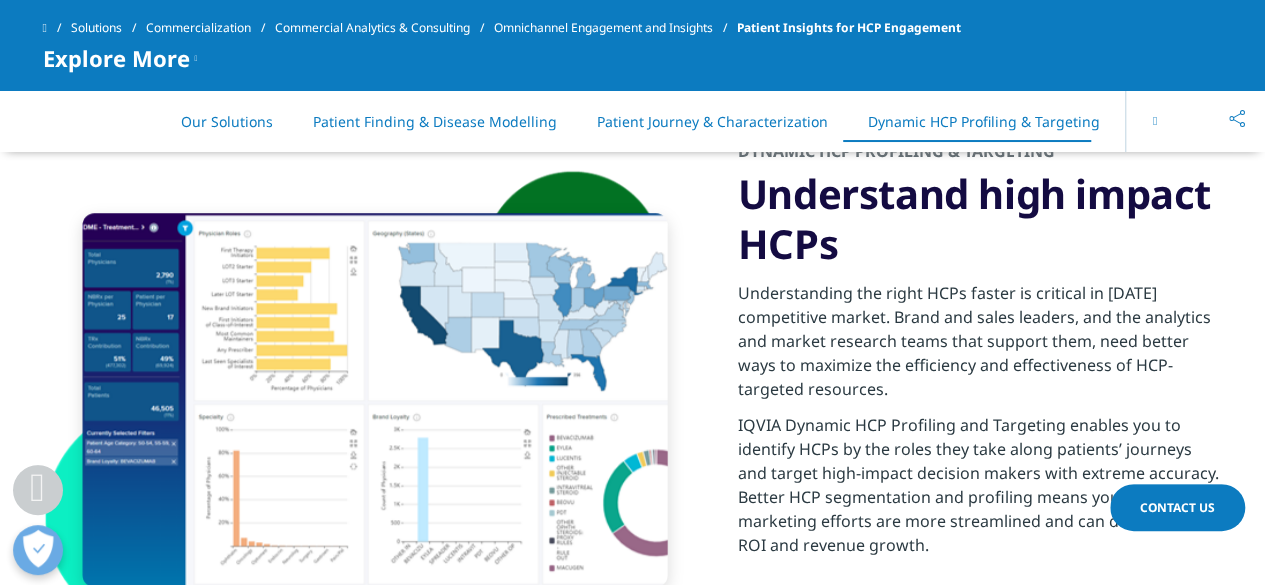 click on "IQVIA Dynamic HCP Profiling and Targeting enables you to identify HCPs by the roles they take along patients’ journeys and target high-impact decision makers with extreme accuracy. Better HCP segmentation and profiling means your sales and marketing efforts are more streamlined and can deliver higher ROI and revenue growth." at bounding box center (980, 491) 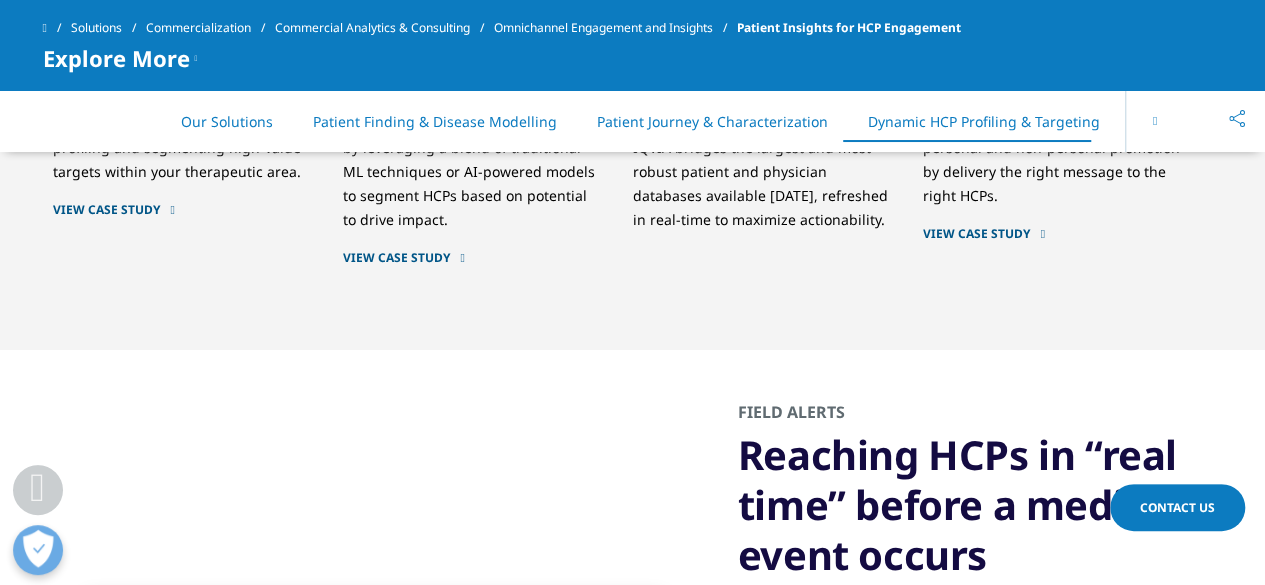 scroll, scrollTop: 5718, scrollLeft: 0, axis: vertical 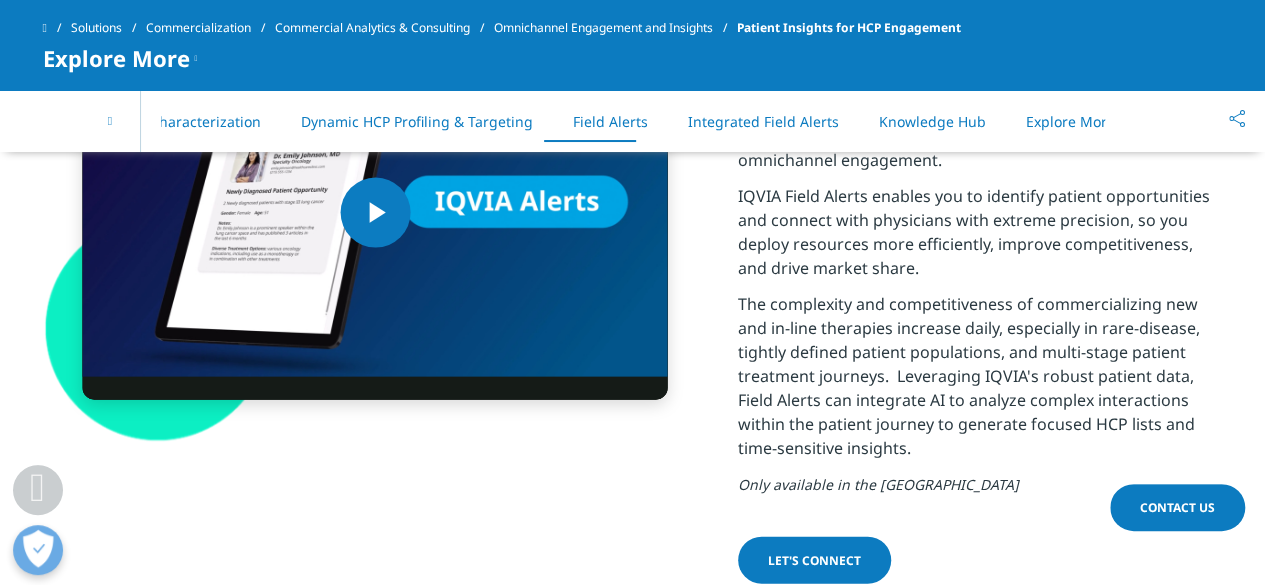 click on "Explore More" at bounding box center [116, 58] 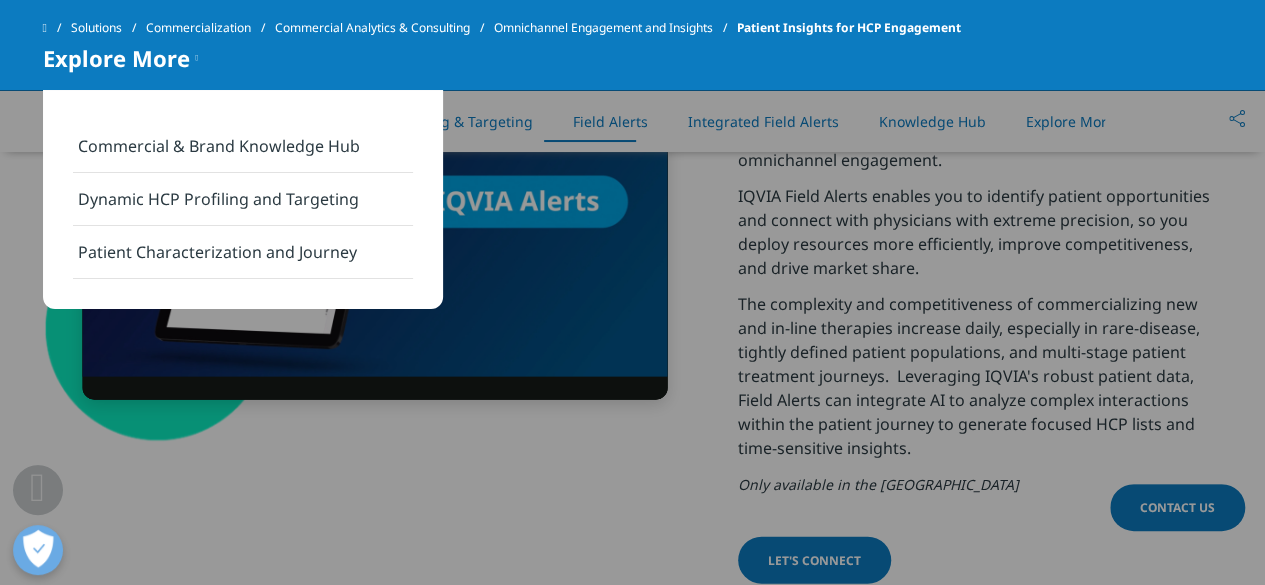 click on "Commercial & Brand Knowledge Hub" at bounding box center [243, 146] 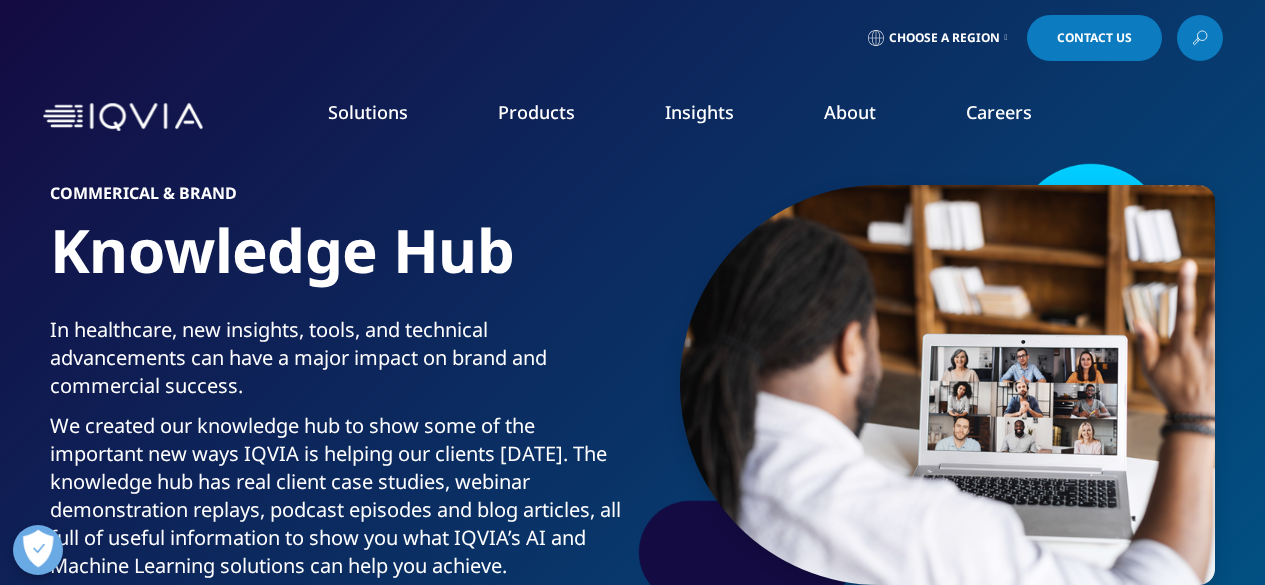 scroll, scrollTop: 0, scrollLeft: 0, axis: both 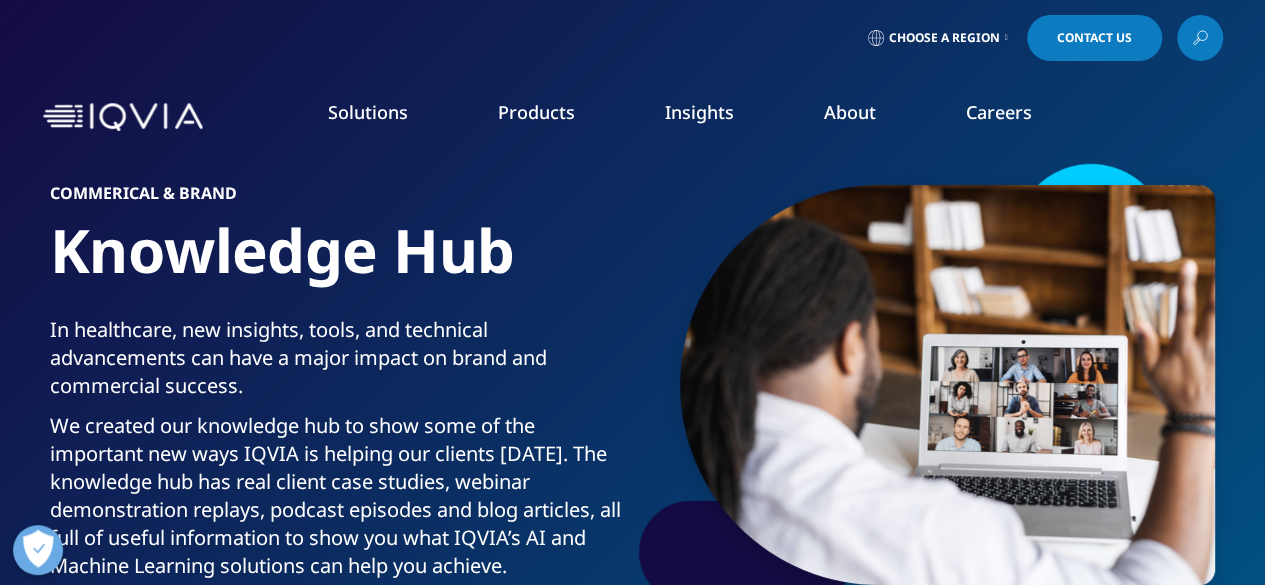 click on "We created our knowledge hub to show some of the important new ways IQVIA is helping our clients today. The knowledge hub has real client case studies, webinar demonstration replays, podcast episodes and blog articles, all full of useful information to show you what IQVIA’s AI and Machine Learning solutions can help you achieve." at bounding box center (337, 502) 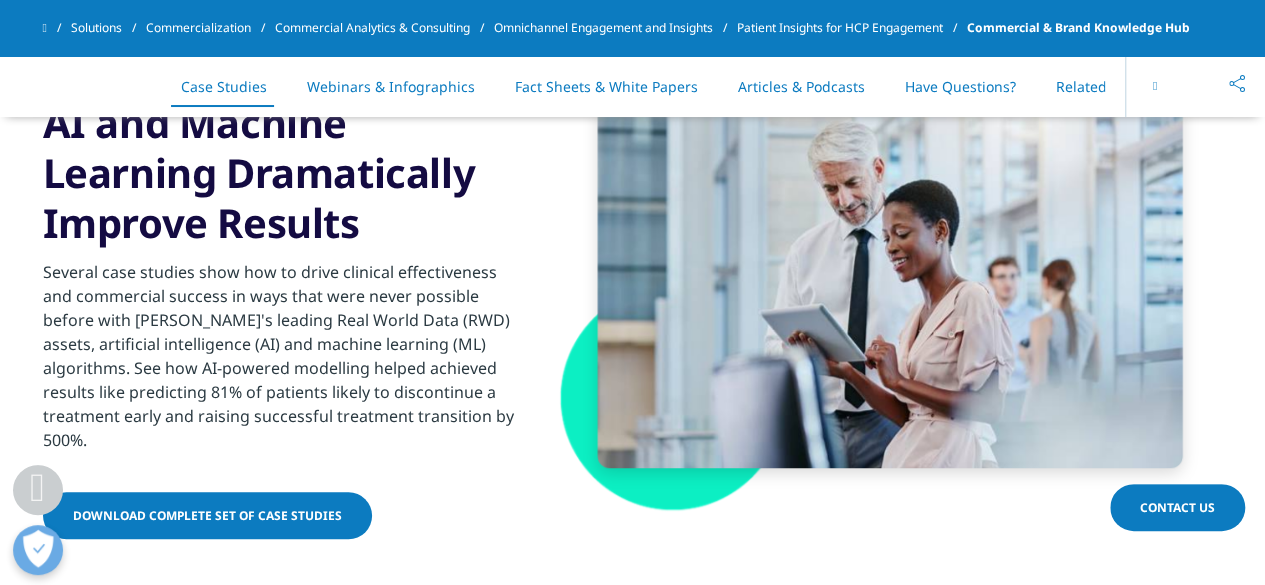 scroll, scrollTop: 720, scrollLeft: 0, axis: vertical 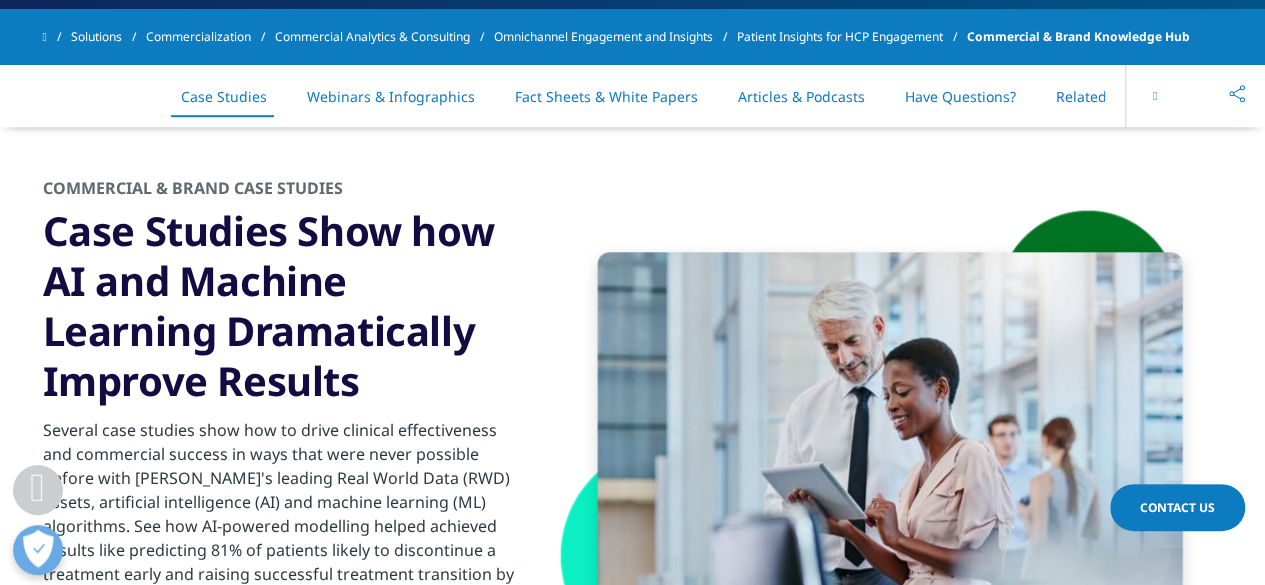 click on "Case Studies Show how AI and Machine Learning Dramatically Improve Results" at bounding box center [285, 306] 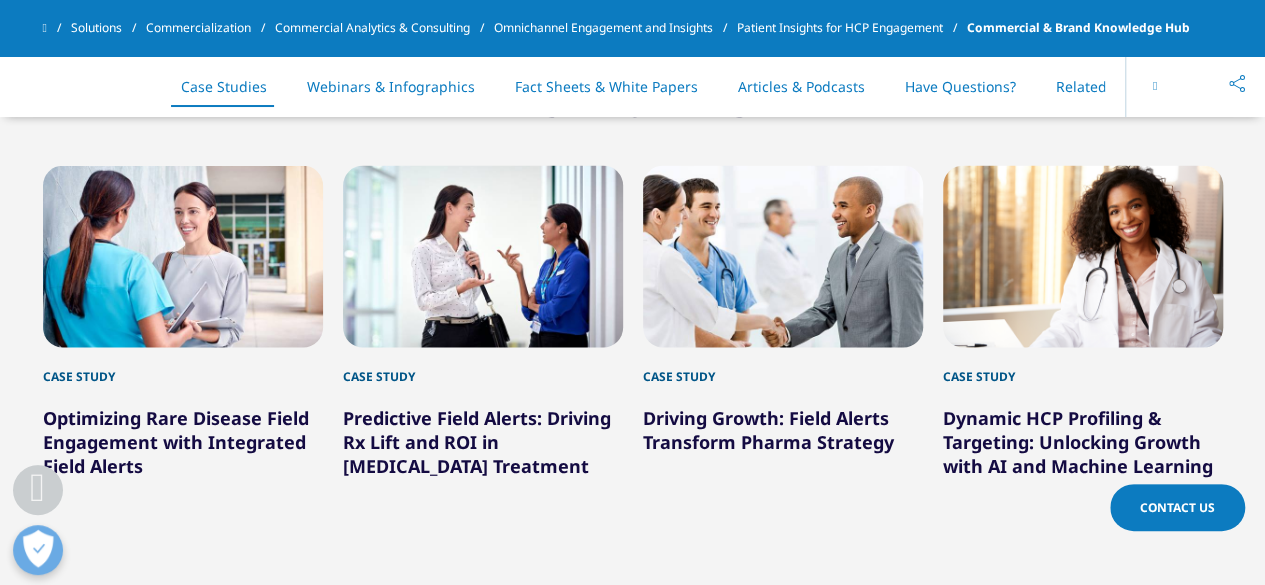 scroll, scrollTop: 2000, scrollLeft: 0, axis: vertical 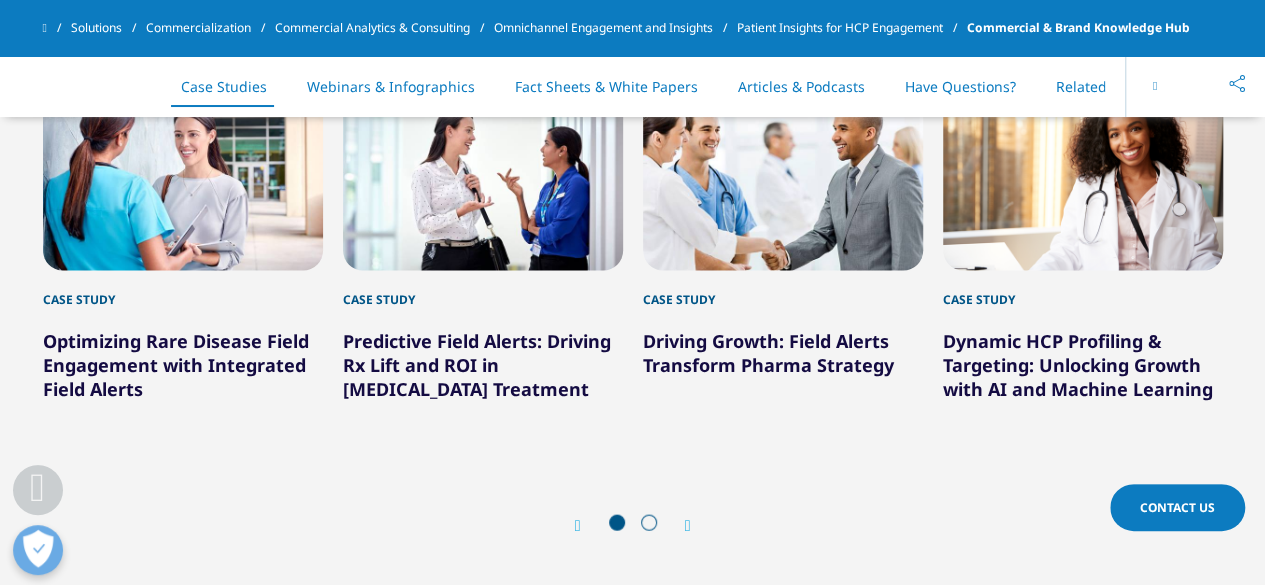 click on "Optimizing Rare Disease Field Engagement with Integrated Field Alerts" at bounding box center [176, 365] 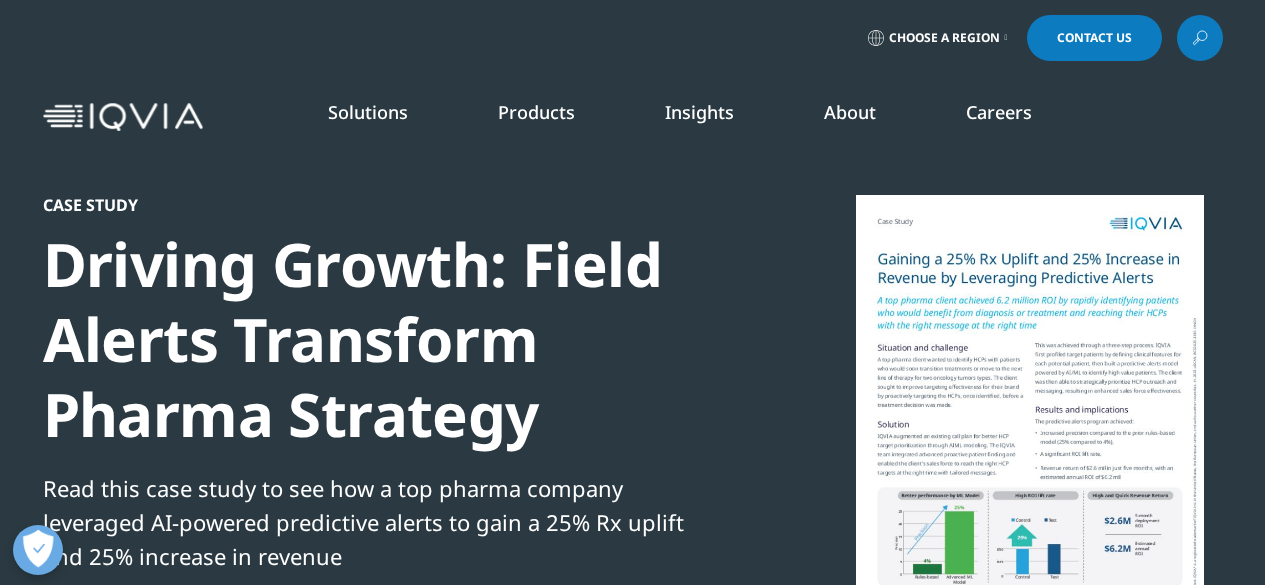 scroll, scrollTop: 0, scrollLeft: 0, axis: both 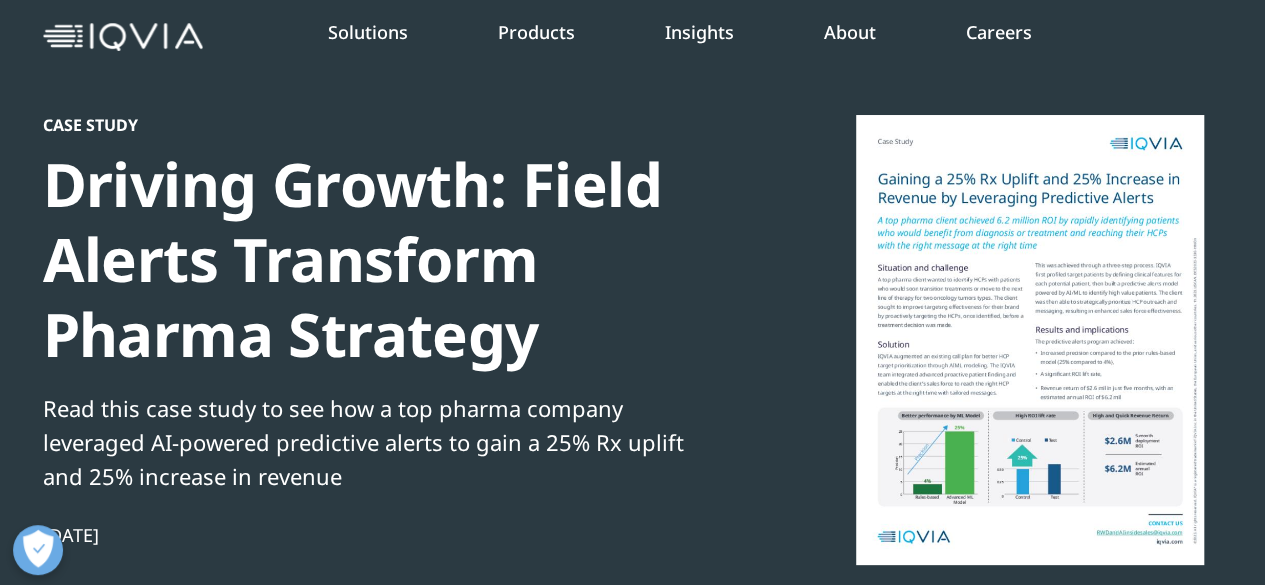 click at bounding box center [1030, 340] 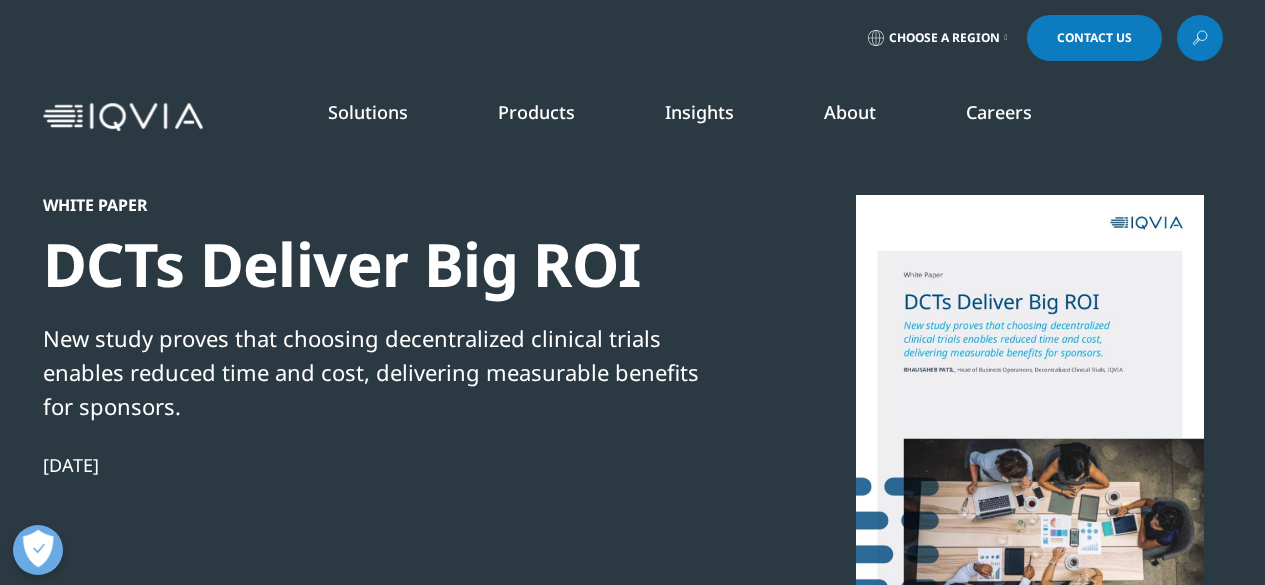 scroll, scrollTop: 0, scrollLeft: 0, axis: both 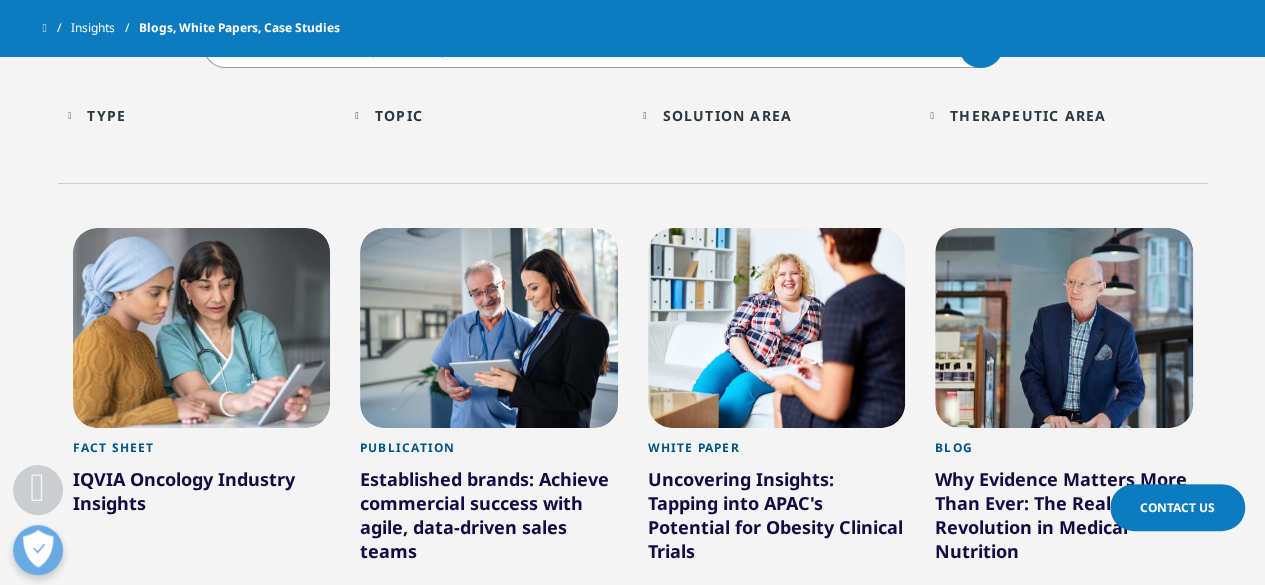 click on "Clear Search Loading
Type Loading Clear Or/And Operator Toggle Article 218 Toggle Toggle Blog 1,372 Toggle Toggle Brochure 50 Toggle Toggle Case Study 296 Toggle Toggle Event/Webinar 906 Toggle Toggle Fact Sheet 692 Toggle Toggle Infographic 121 Toggle Toggle Institute Report 128 Toggle Toggle Our Difference 1 Toggle Toggle Podcast 80 Toggle Toggle Presentation 271 Toggle Toggle Publication 172 Toggle Toggle Scientific Poster 13 Toggle Toggle Video 270 Toggle Toggle White Paper 837 Toggle
Topic Loading Clear Or/And Operator Toggle AI & Machine Learning 401 Toggle Toggle Biosimilars 44 Toggle Toggle Clinical Development 209 Toggle Toggle Commercial Compliance 365 Toggle Toggle 575 Toggle" at bounding box center [632, 821] 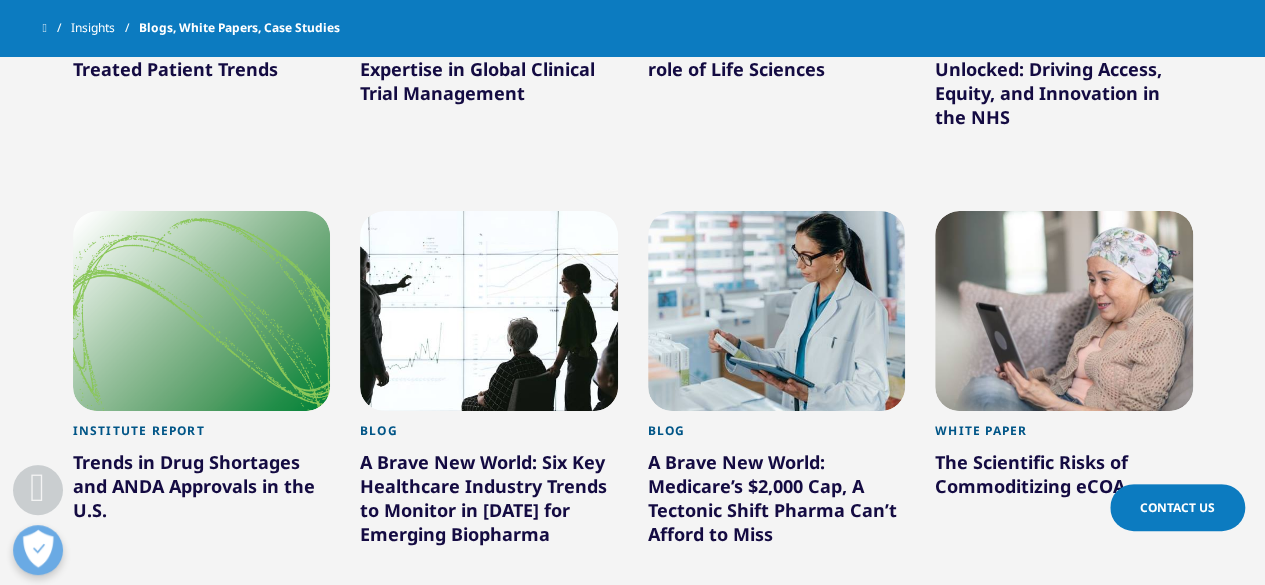 scroll, scrollTop: 1581, scrollLeft: 0, axis: vertical 